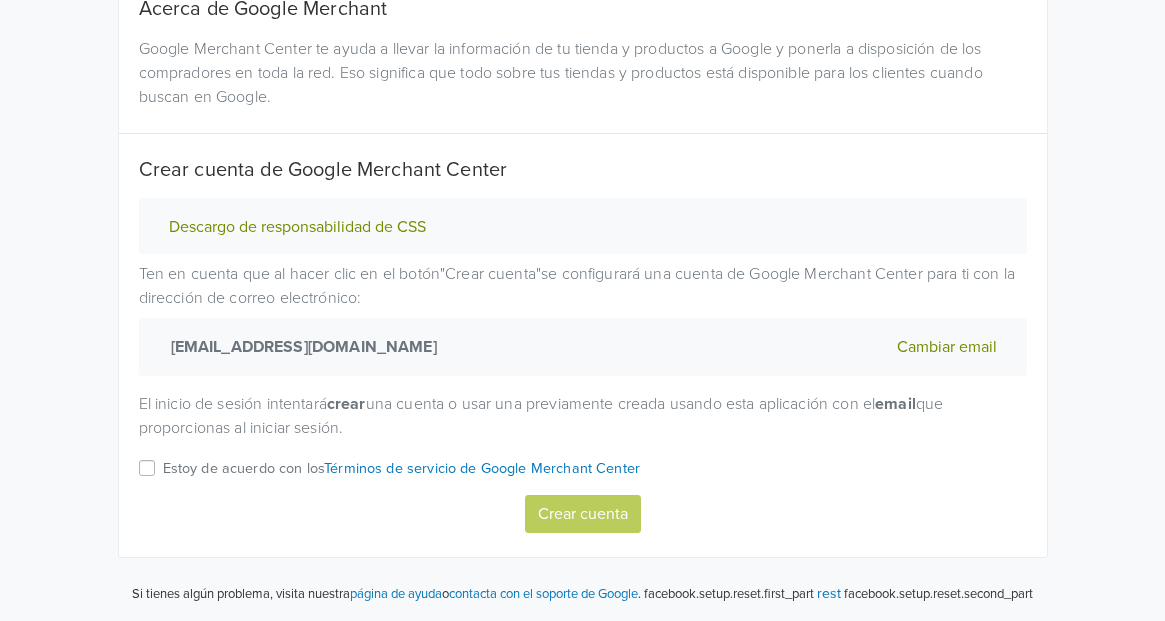 scroll, scrollTop: 232, scrollLeft: 0, axis: vertical 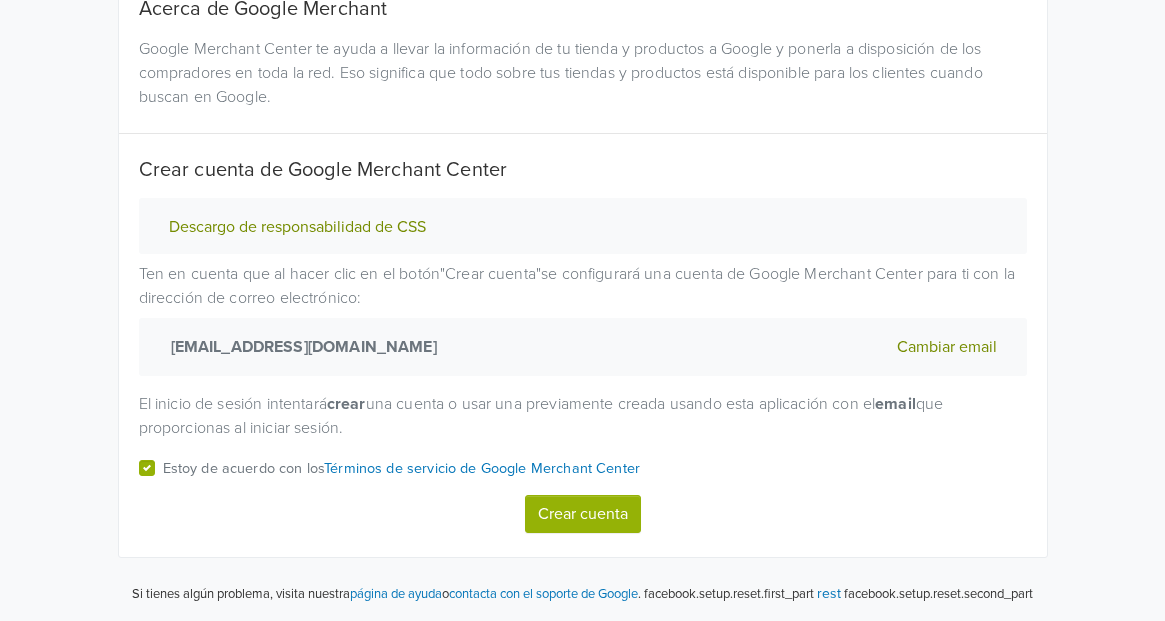 click on "Crear cuenta" at bounding box center [583, 514] 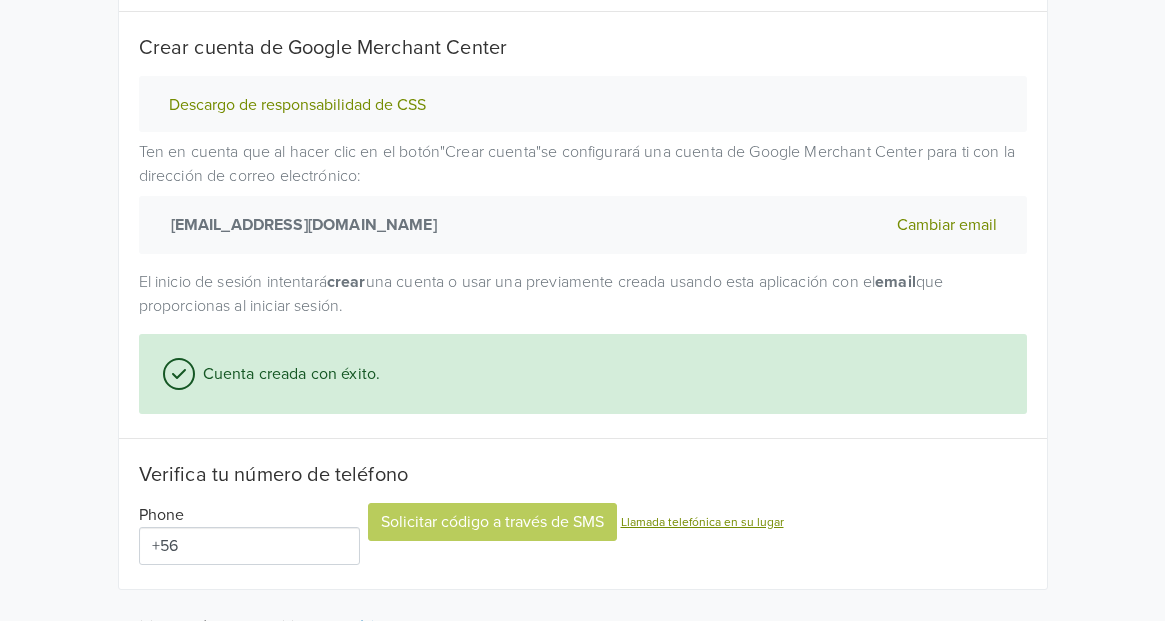 scroll, scrollTop: 386, scrollLeft: 0, axis: vertical 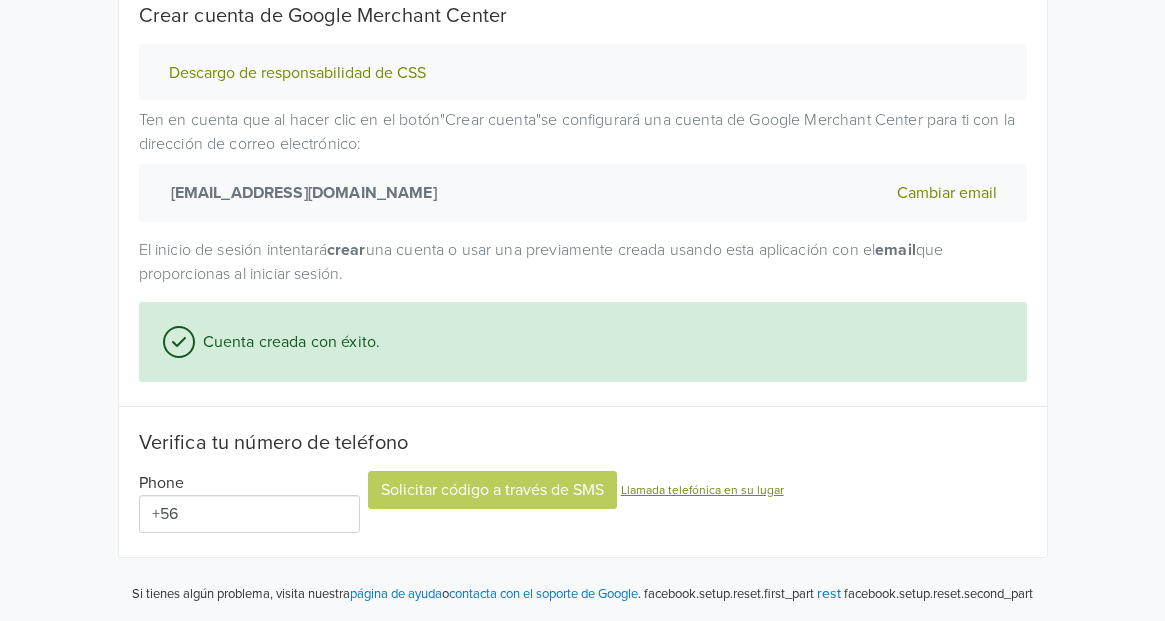 click on "+56" at bounding box center (249, 514) 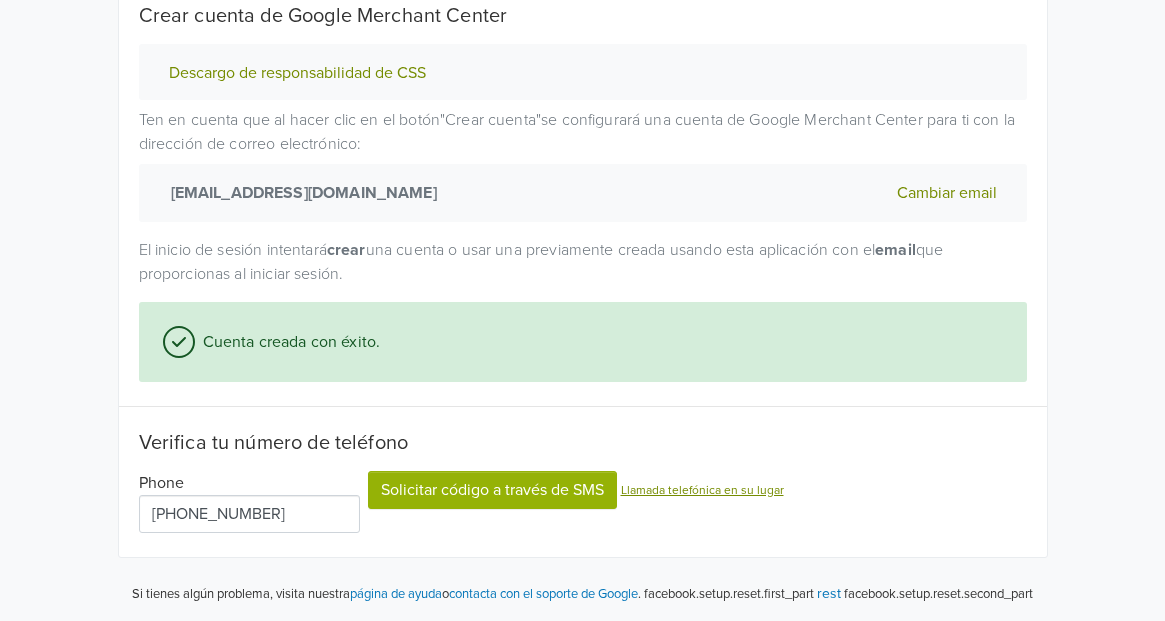 type on "[PHONE_NUMBER]" 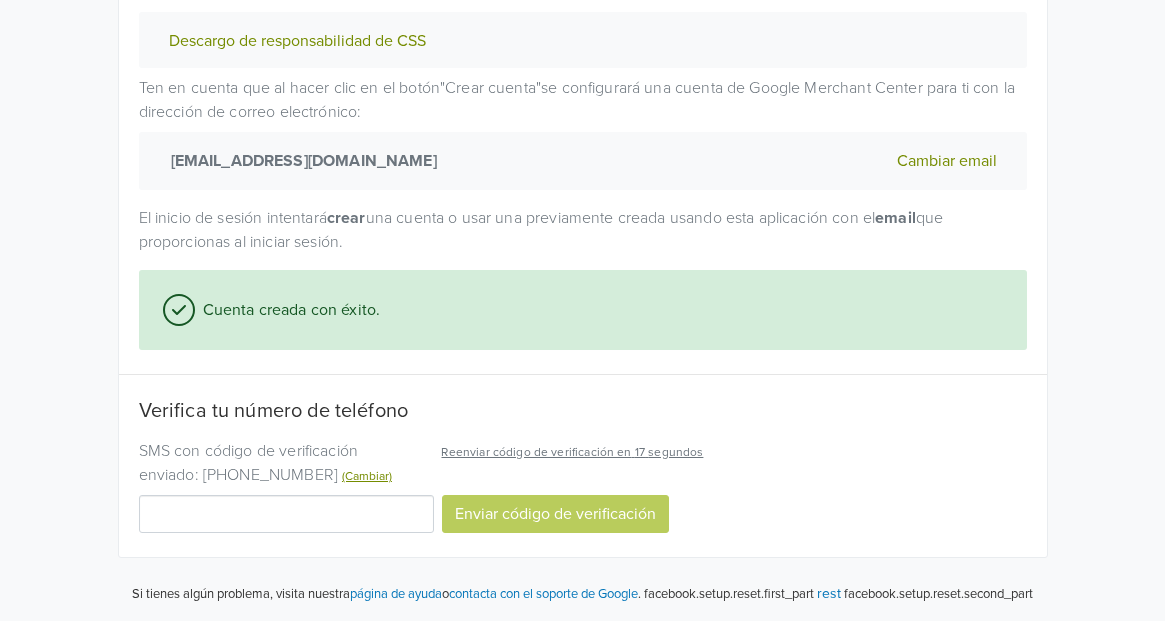 drag, startPoint x: 305, startPoint y: 518, endPoint x: 429, endPoint y: 374, distance: 190.03157 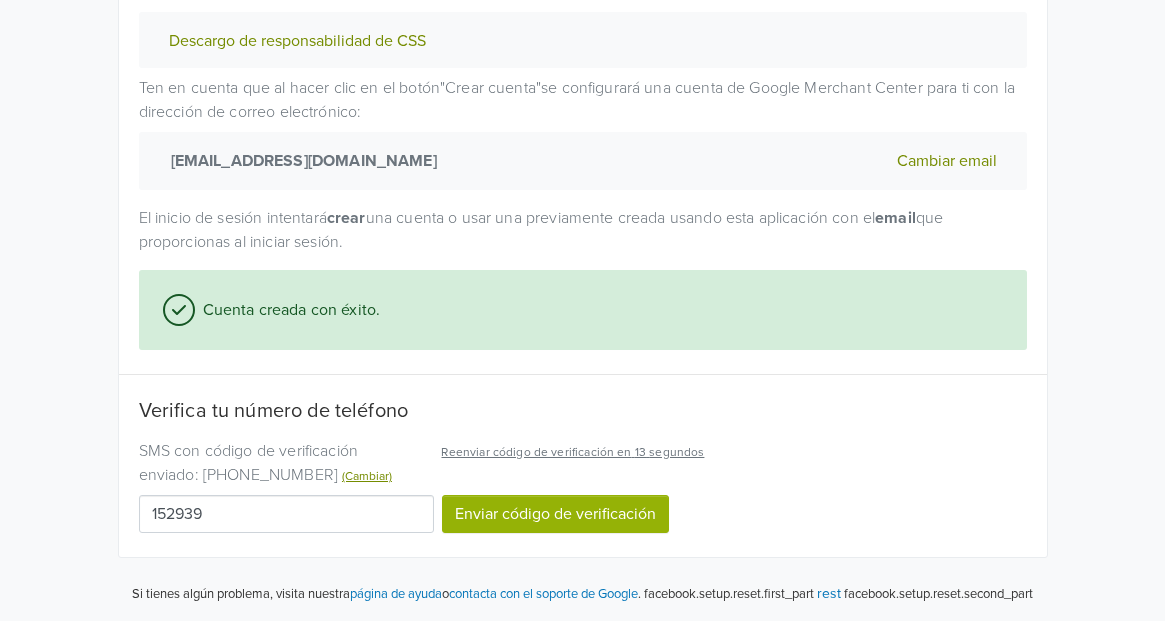 type on "152939" 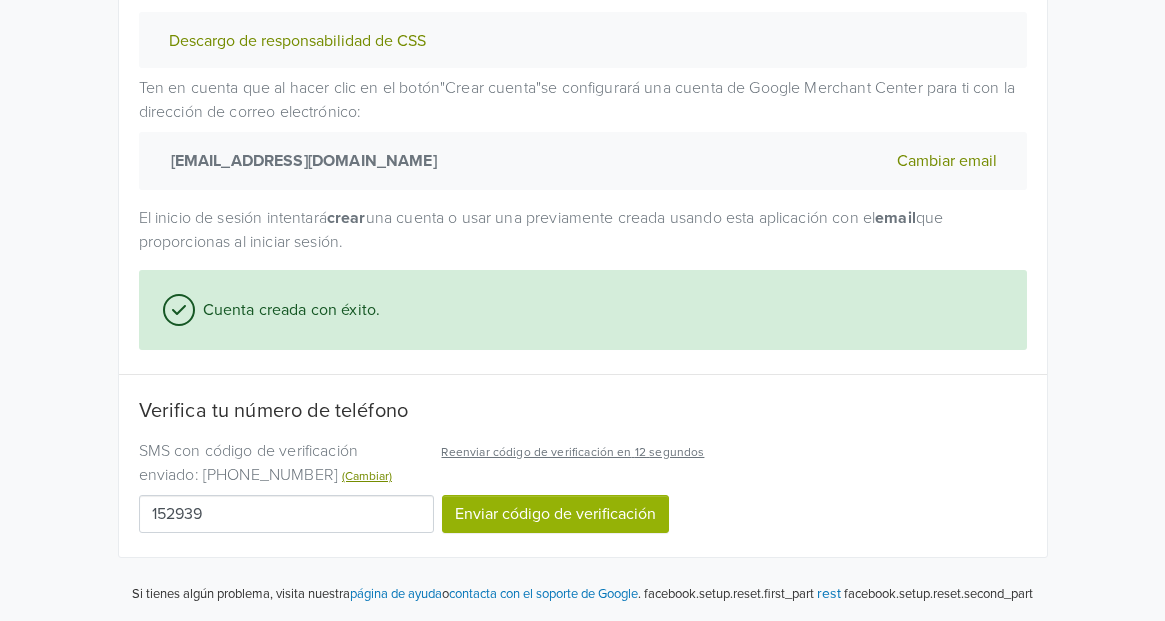 click on "Enviar código de verificación" at bounding box center [555, 514] 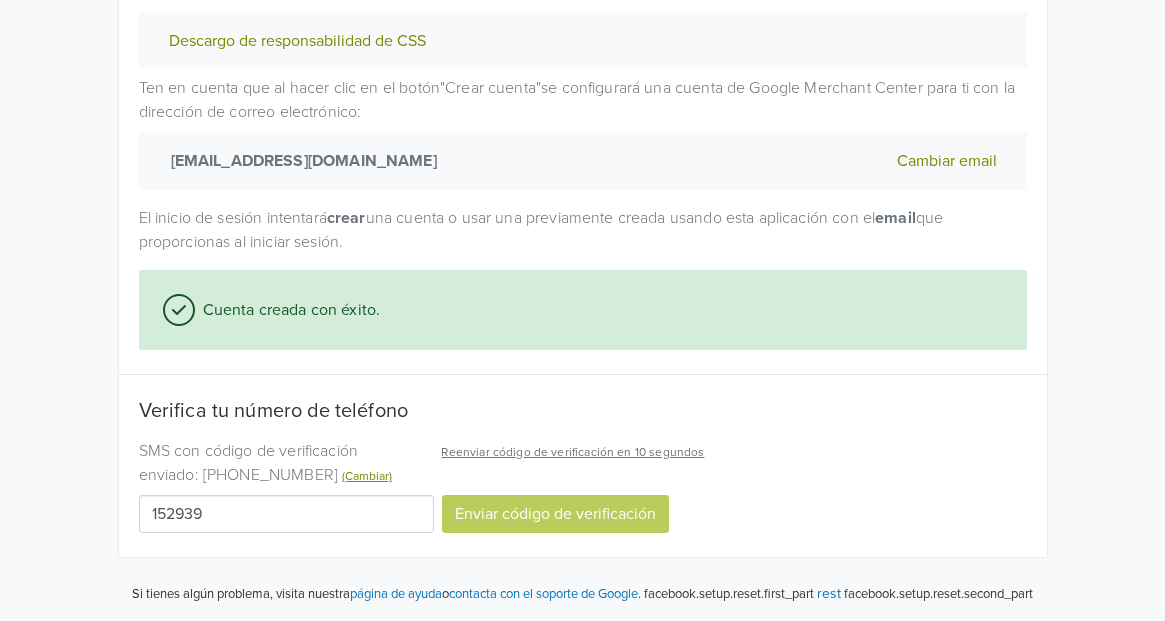 select on "cl" 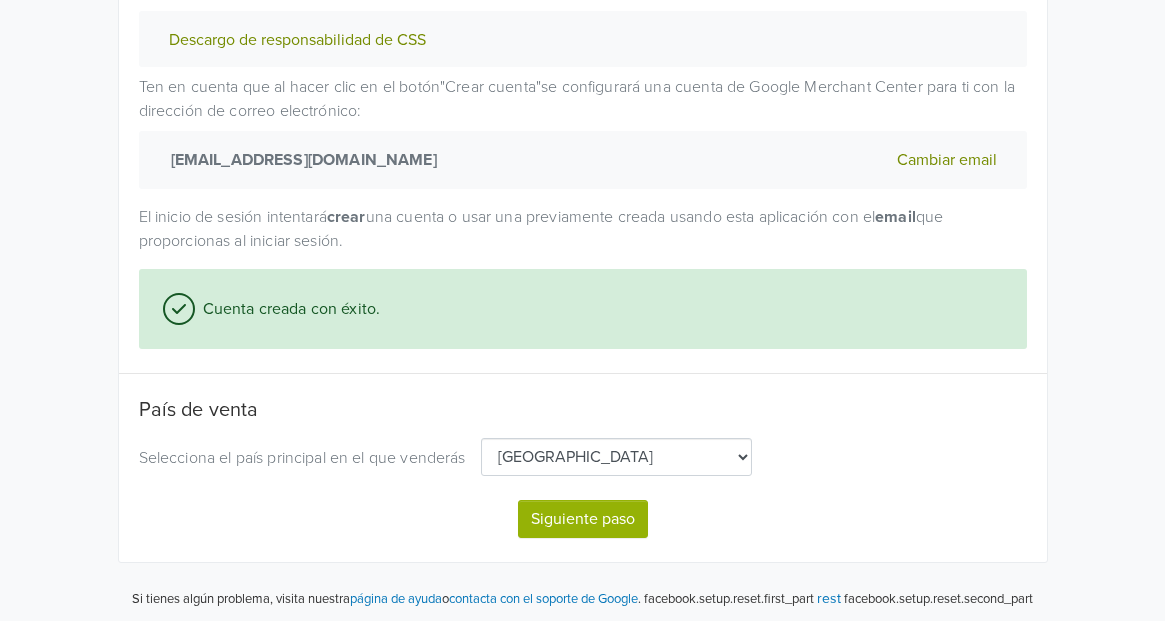 click on "Siguiente paso" at bounding box center (583, 519) 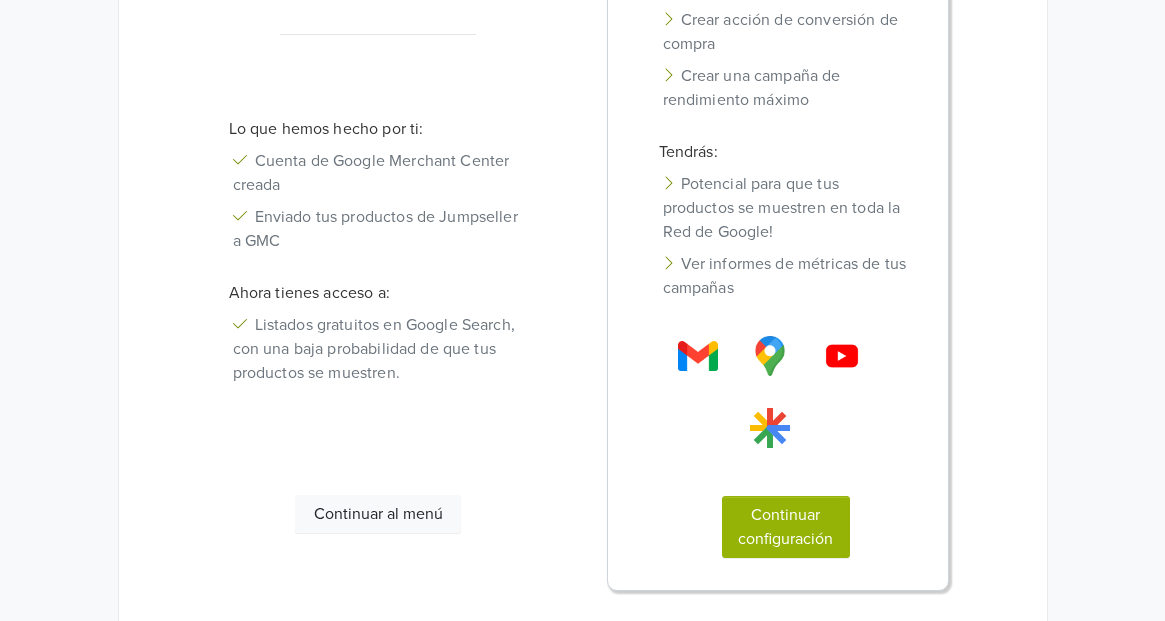 scroll, scrollTop: 534, scrollLeft: 0, axis: vertical 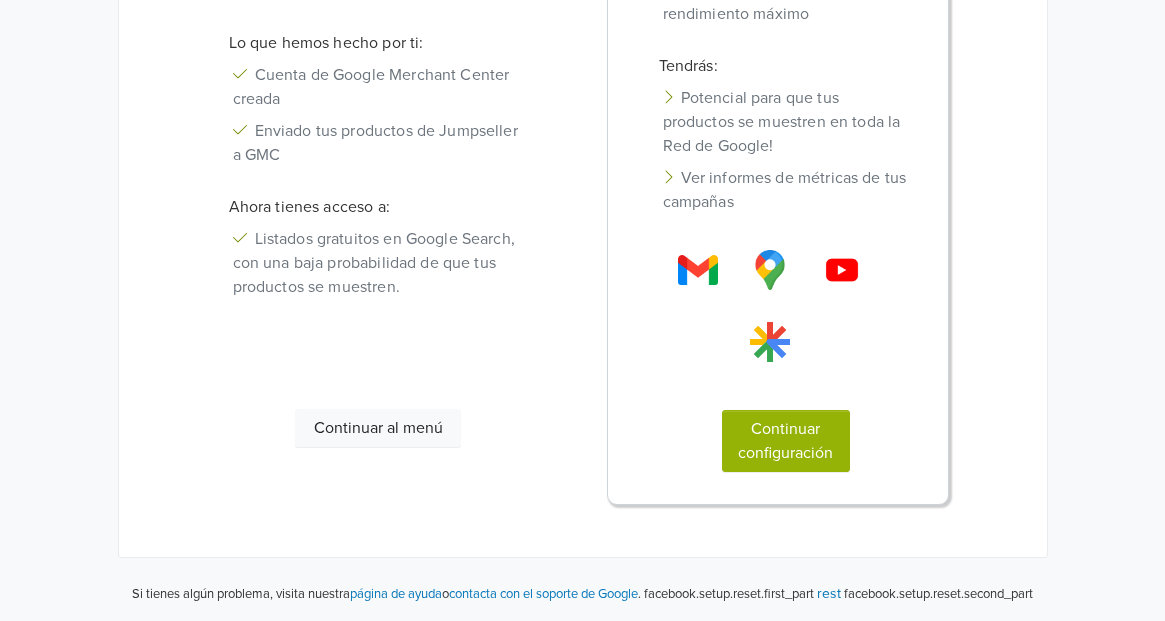 click on "Continuar configuración" at bounding box center [786, 441] 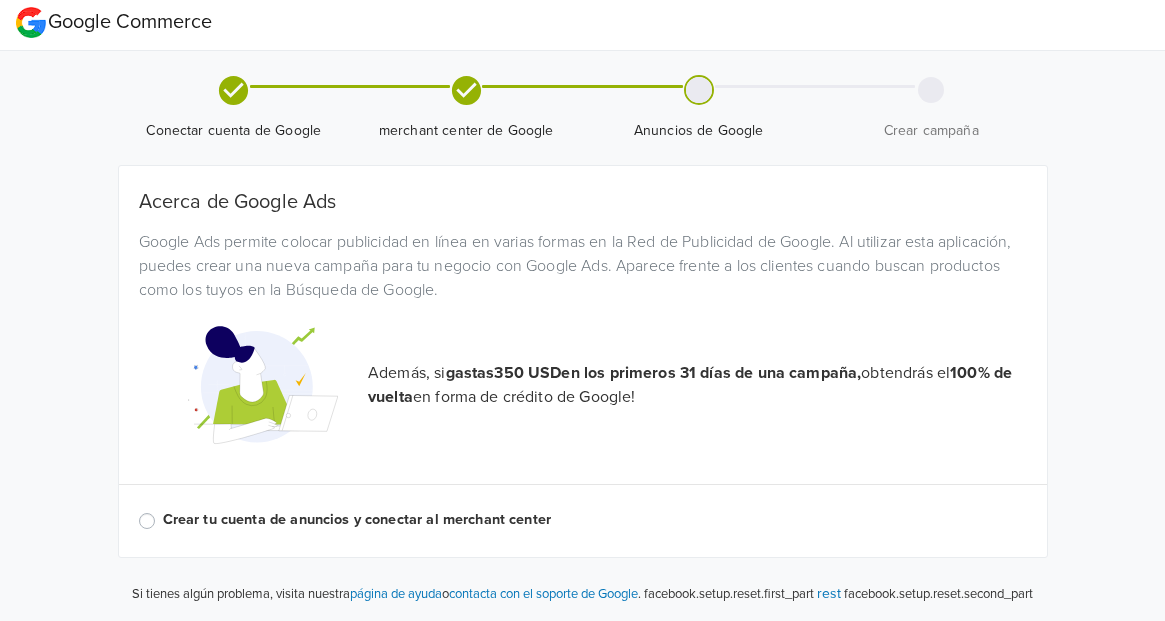 scroll, scrollTop: 40, scrollLeft: 0, axis: vertical 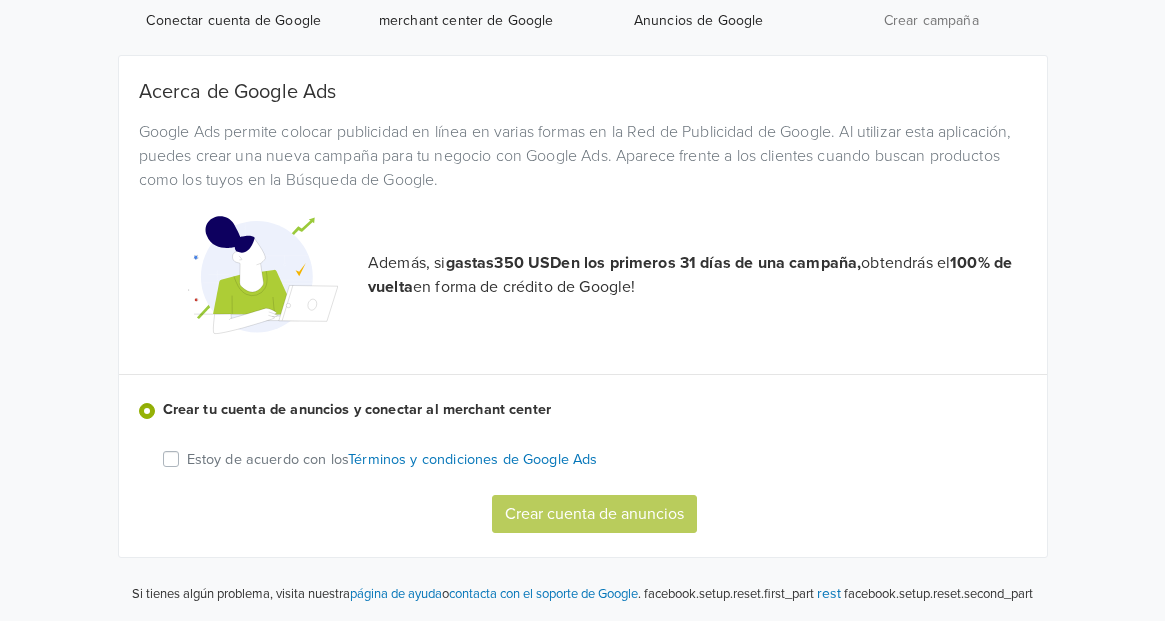 click on "Estoy de acuerdo con los   Términos y condiciones de Google Ads" at bounding box center (392, 458) 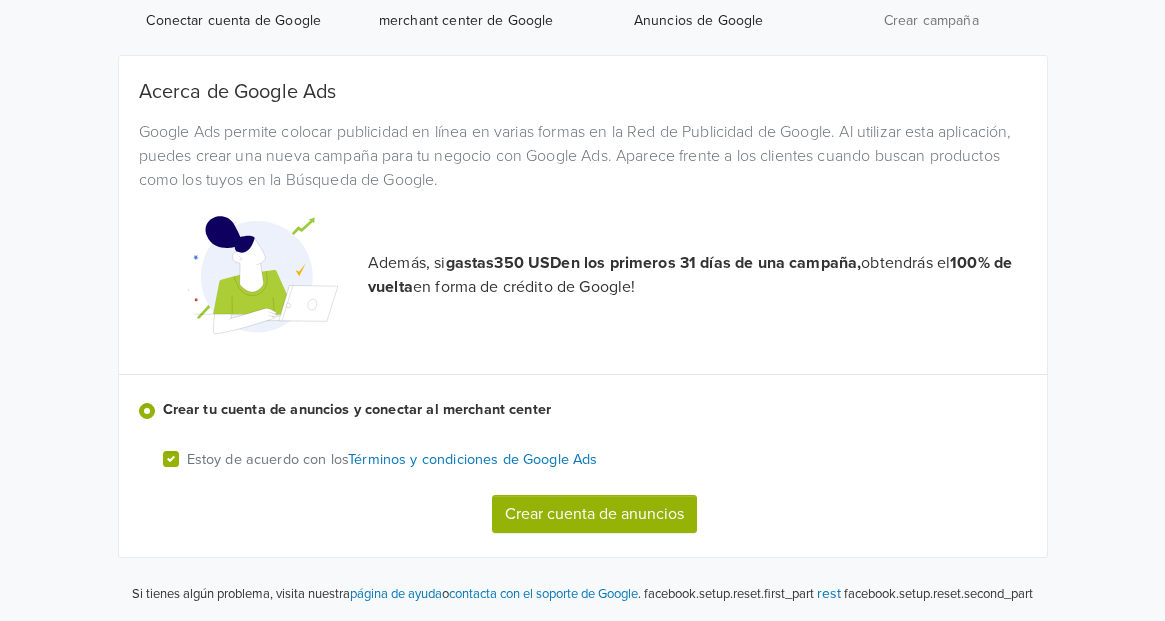 click on "Crear cuenta de anuncios" at bounding box center [594, 514] 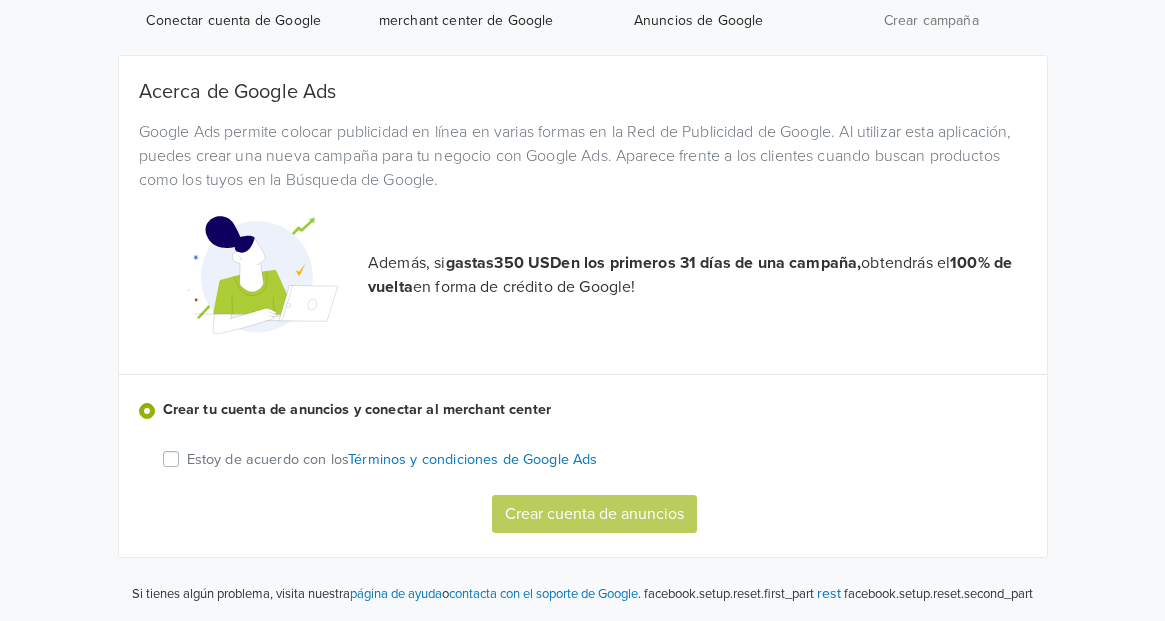 scroll, scrollTop: 262, scrollLeft: 0, axis: vertical 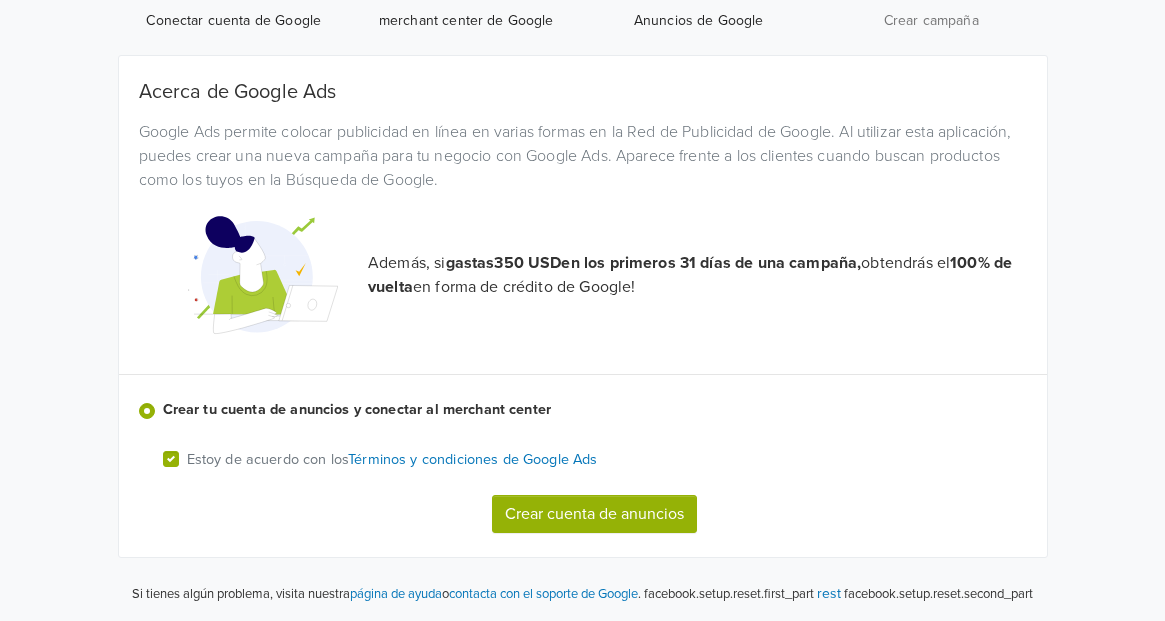 click on "Crear cuenta de anuncios" at bounding box center [594, 514] 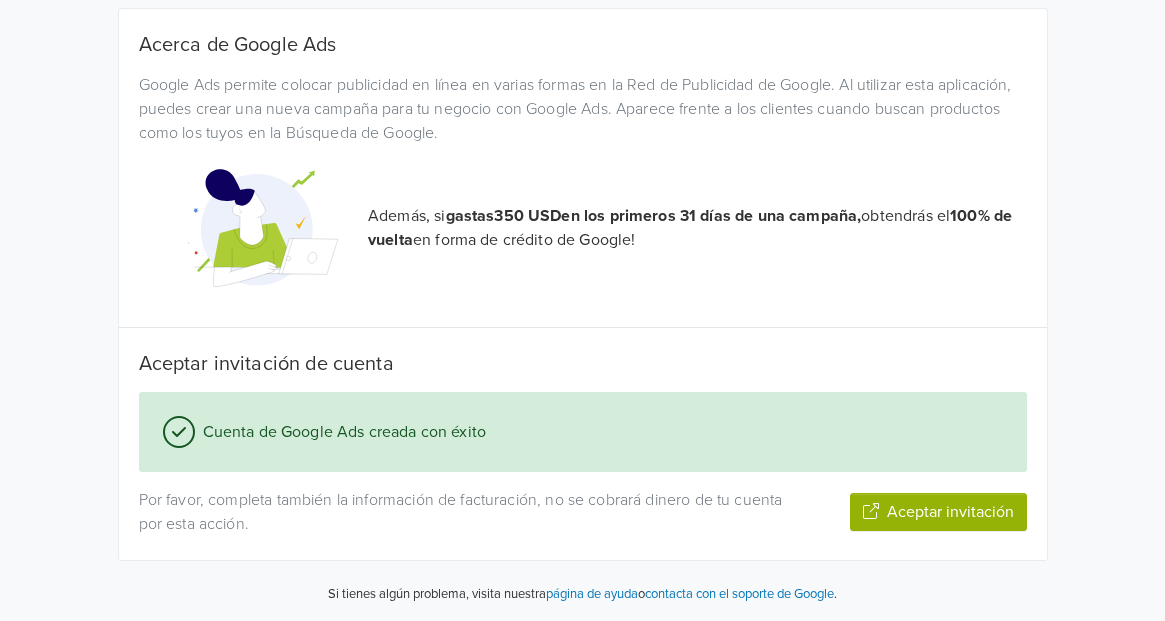 scroll, scrollTop: 250, scrollLeft: 0, axis: vertical 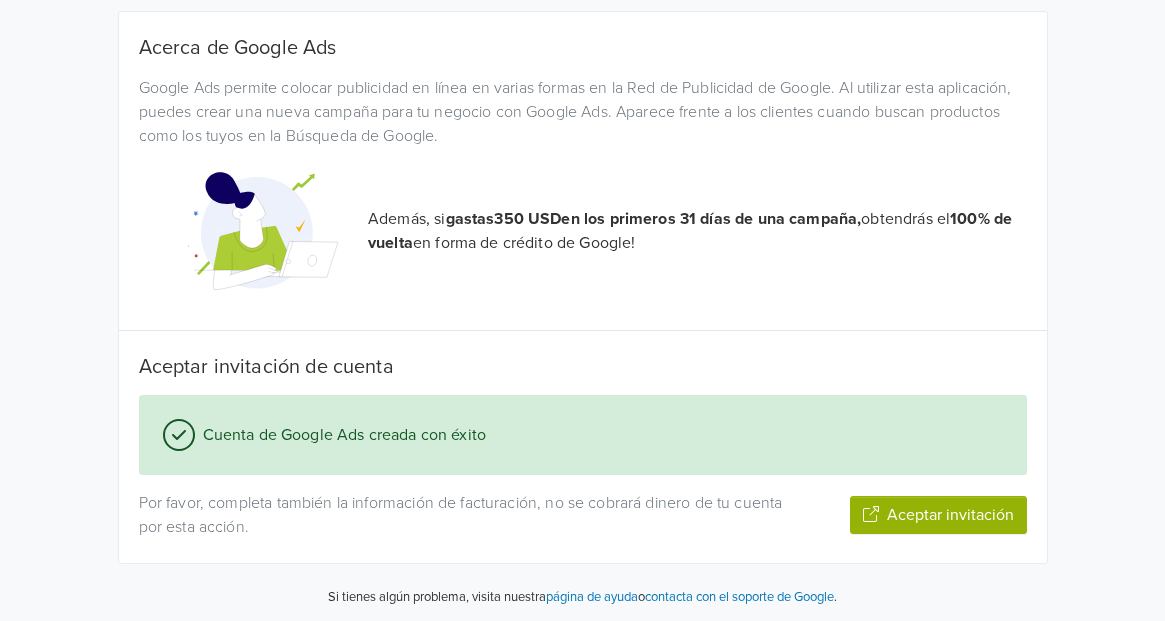 click on "Aceptar invitación" at bounding box center [938, 515] 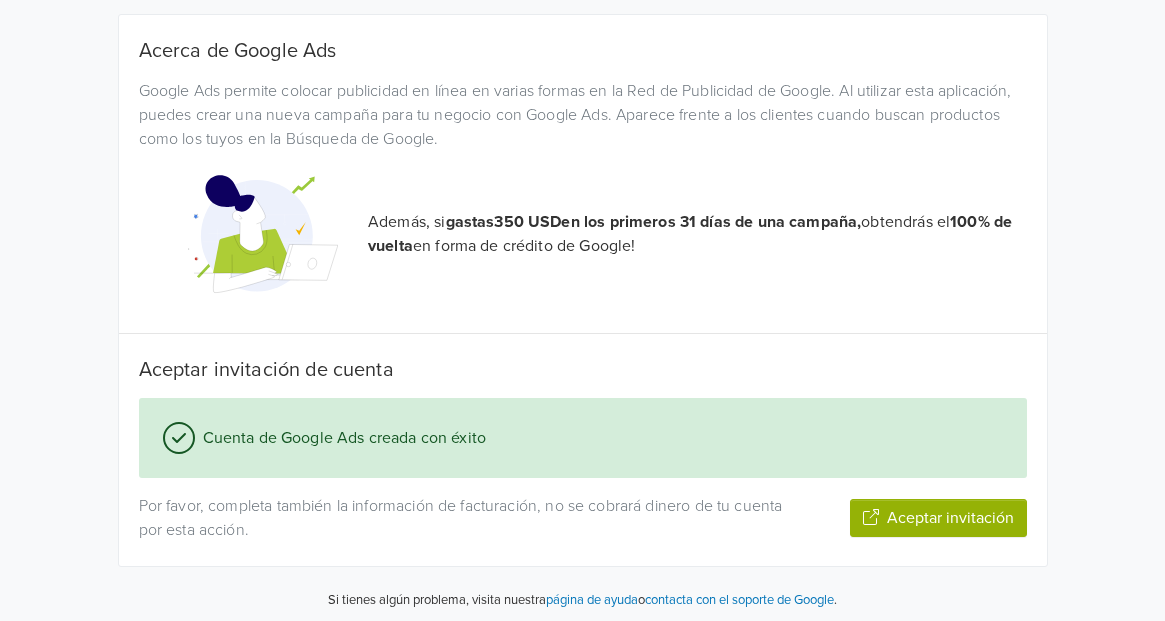 scroll, scrollTop: 274, scrollLeft: 0, axis: vertical 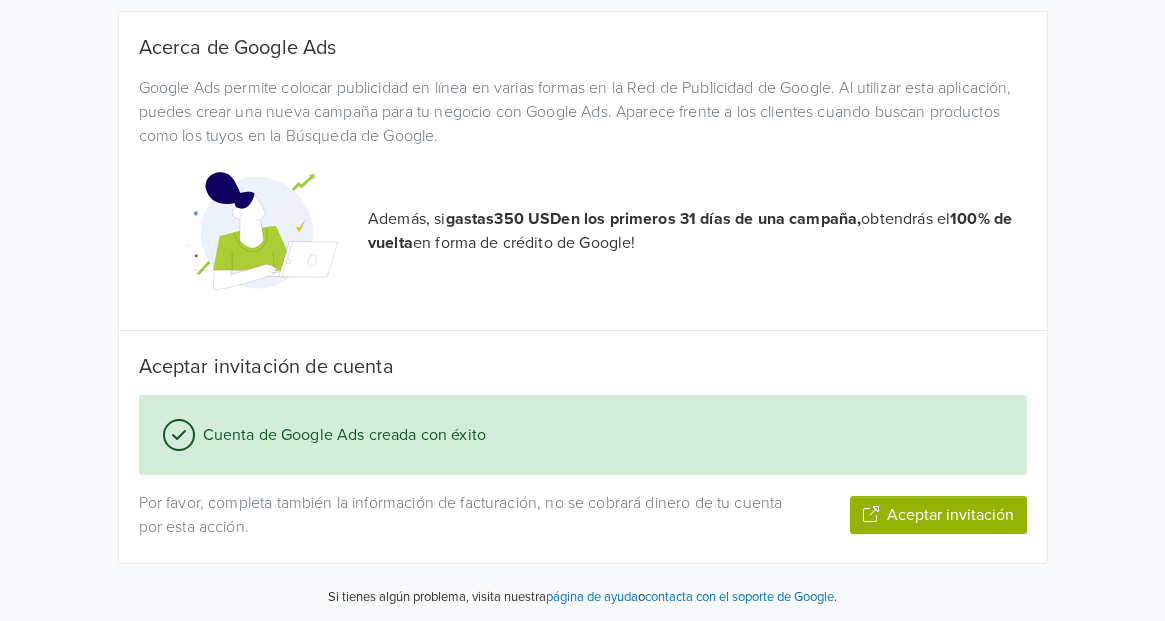 click on "Aceptar invitación" at bounding box center (938, 515) 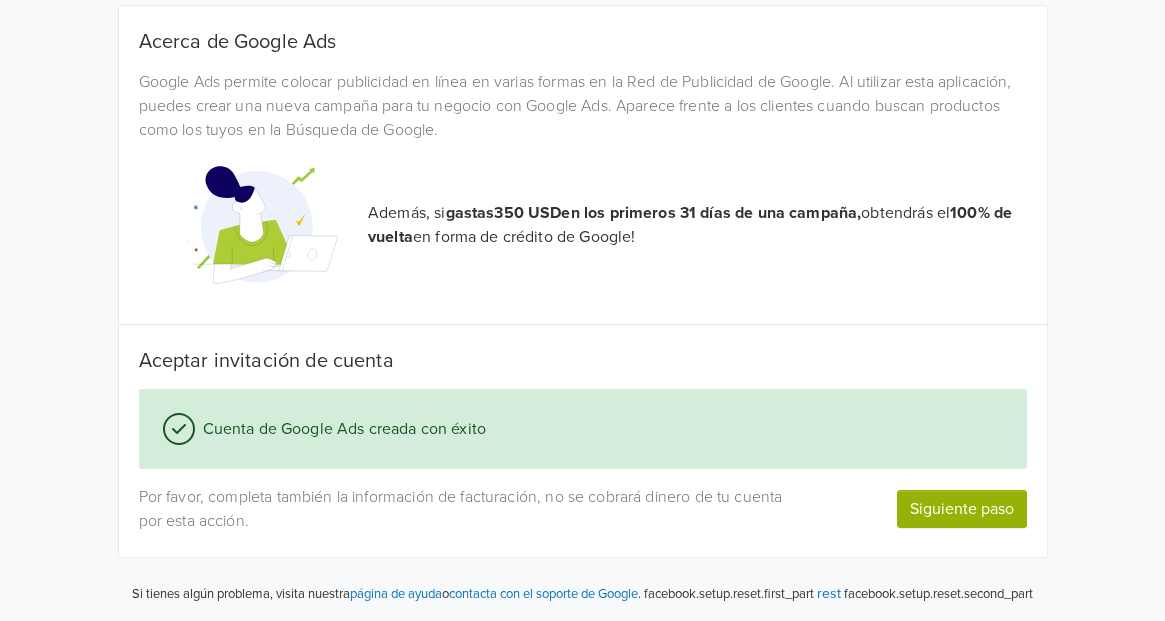 scroll, scrollTop: 313, scrollLeft: 0, axis: vertical 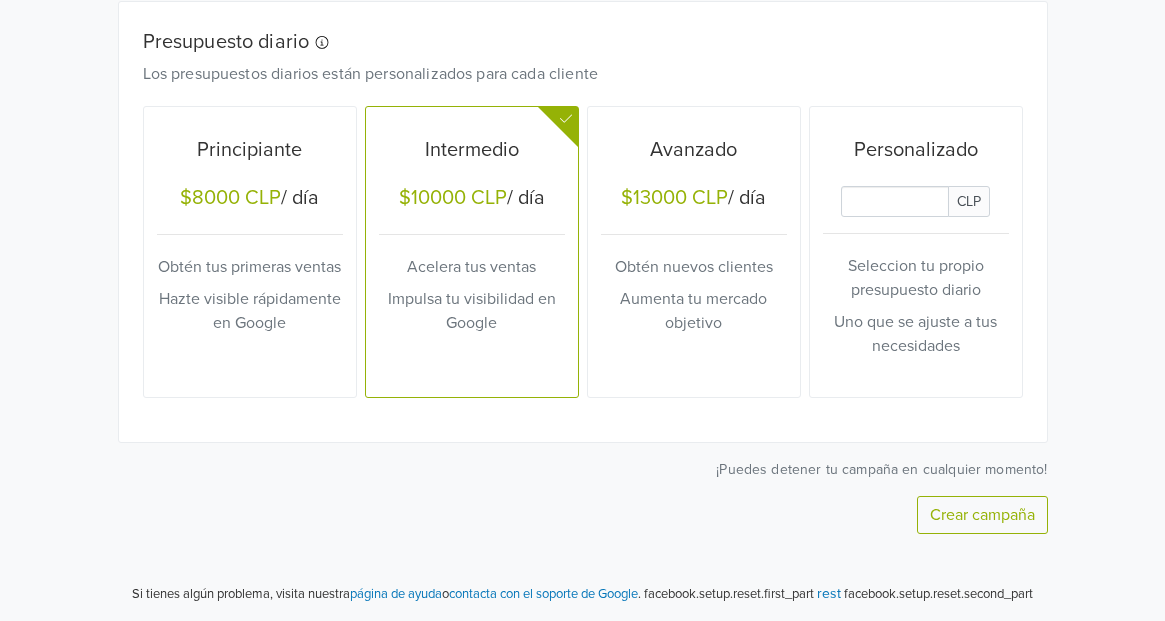 click on "Avanzado $13000 CLP  / día Obtén nuevos clientes Aumenta tu mercado objetivo" at bounding box center (694, 252) 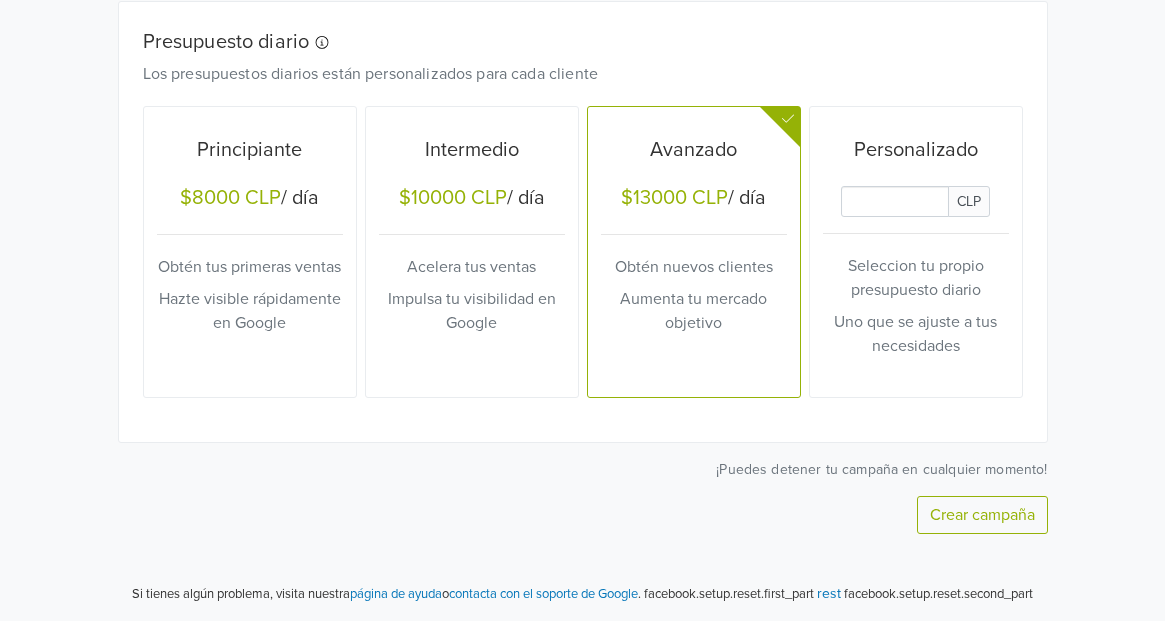 scroll, scrollTop: 914, scrollLeft: 0, axis: vertical 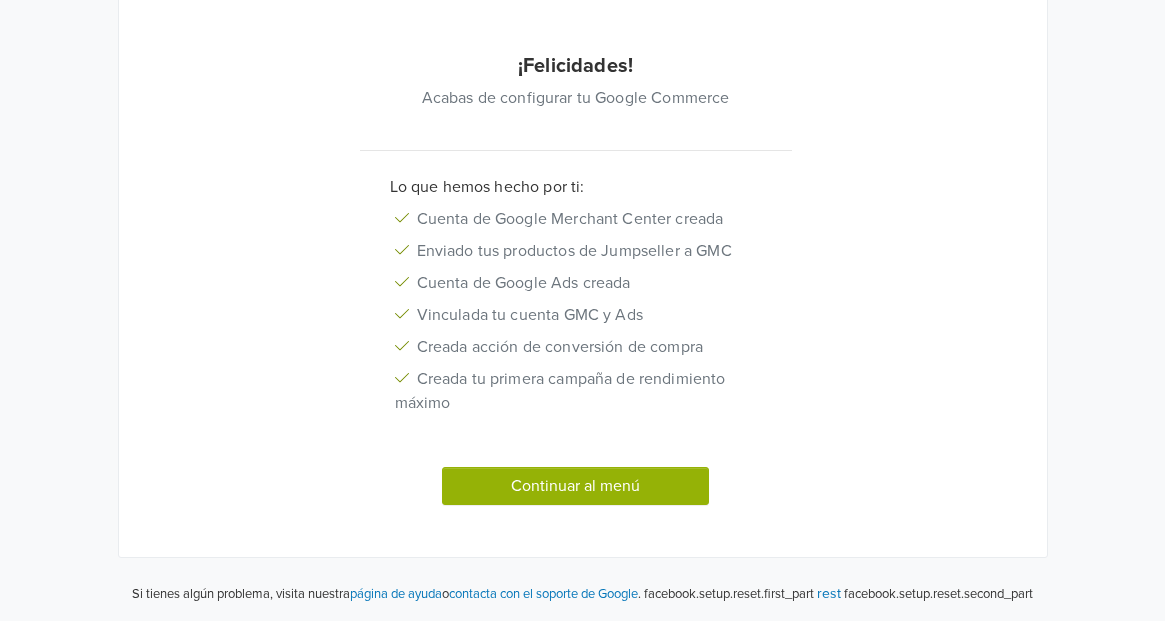 click on "Continuar al menú" at bounding box center (576, 486) 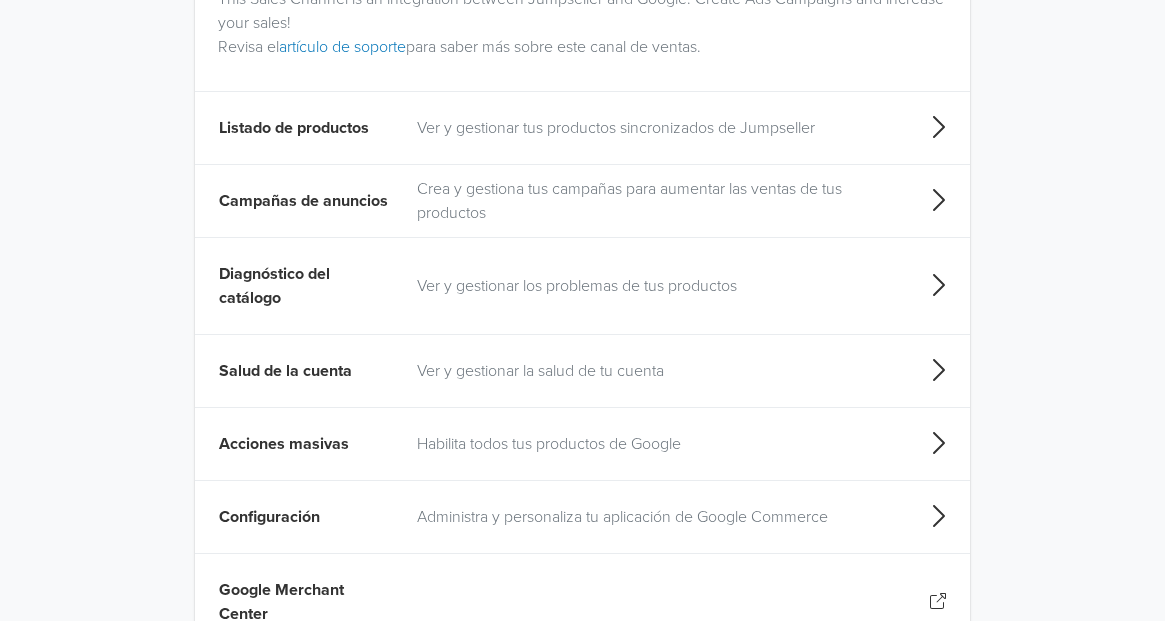 scroll, scrollTop: 0, scrollLeft: 0, axis: both 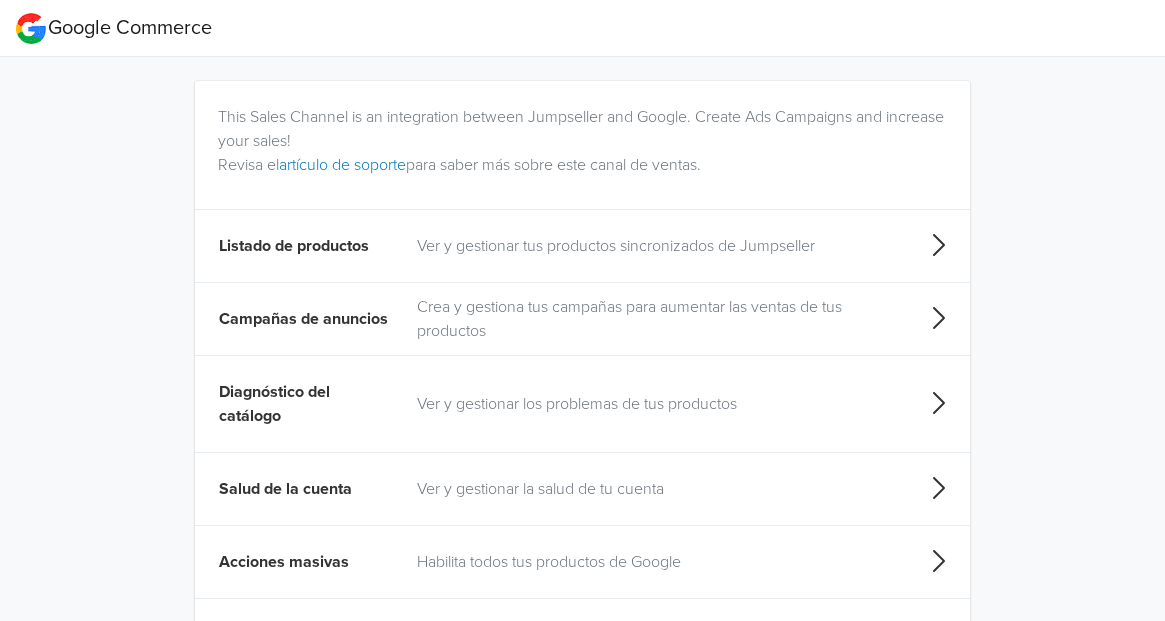 click on "Ver y gestionar tus productos sincronizados de Jumpseller" at bounding box center (655, 246) 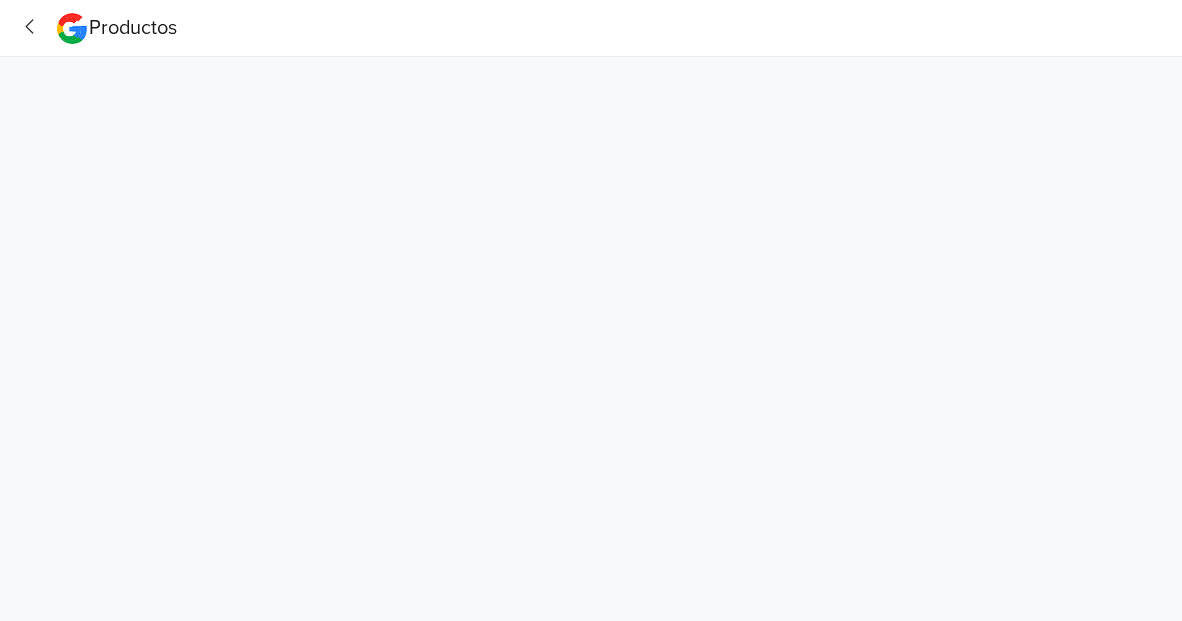 click 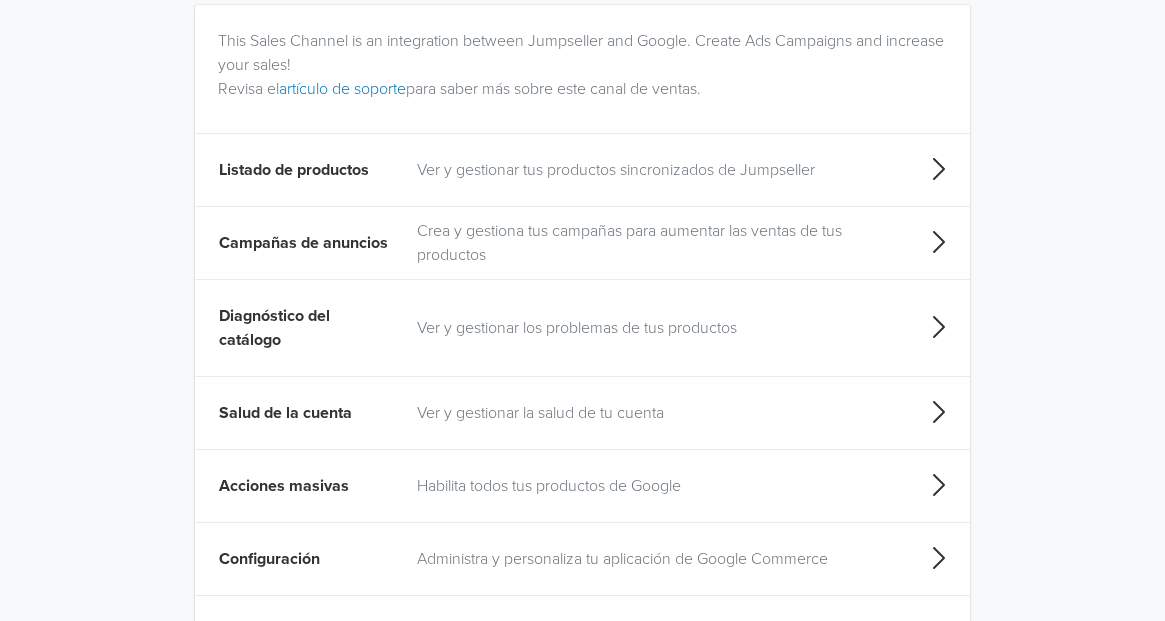scroll, scrollTop: 111, scrollLeft: 0, axis: vertical 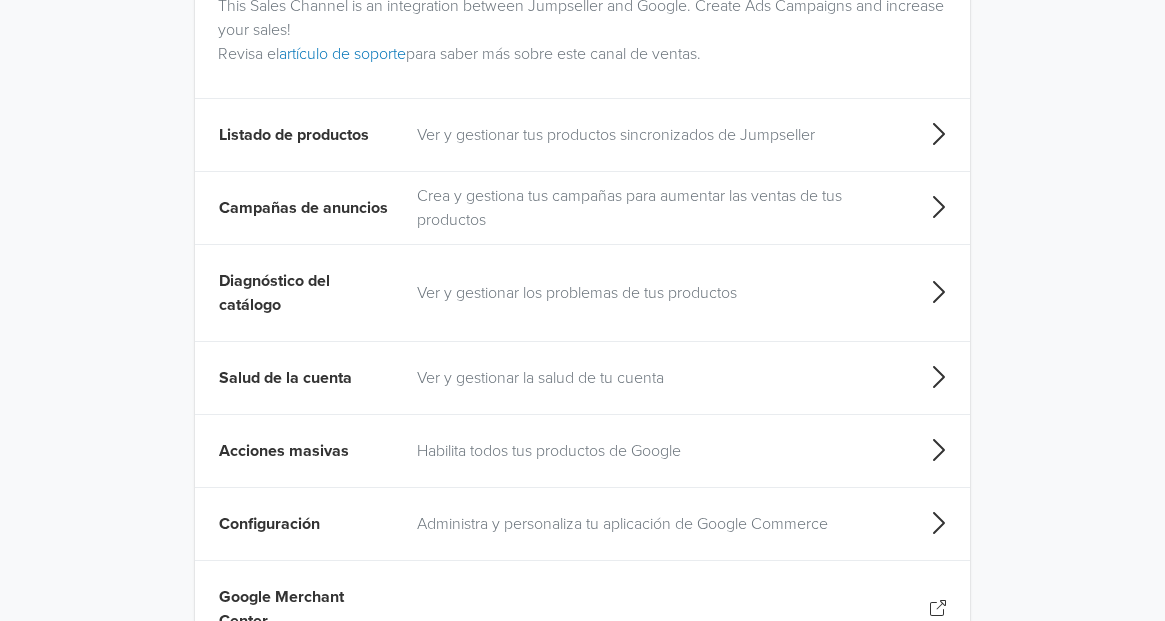 click on "Crea y gestiona tus campañas para aumentar las ventas de tus productos" at bounding box center (655, 208) 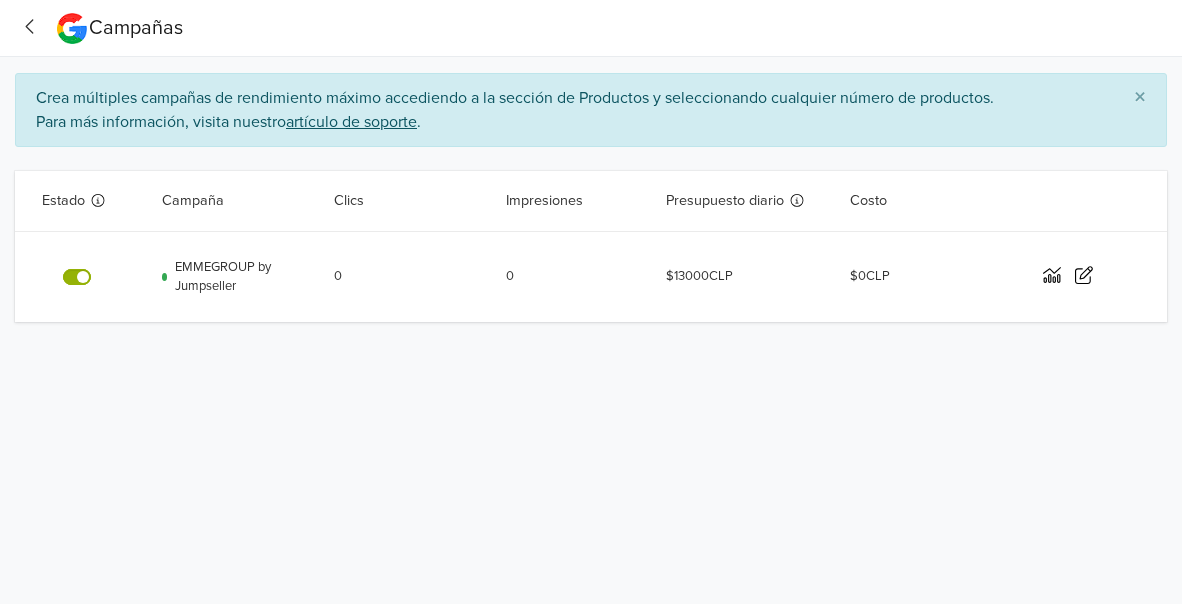 click 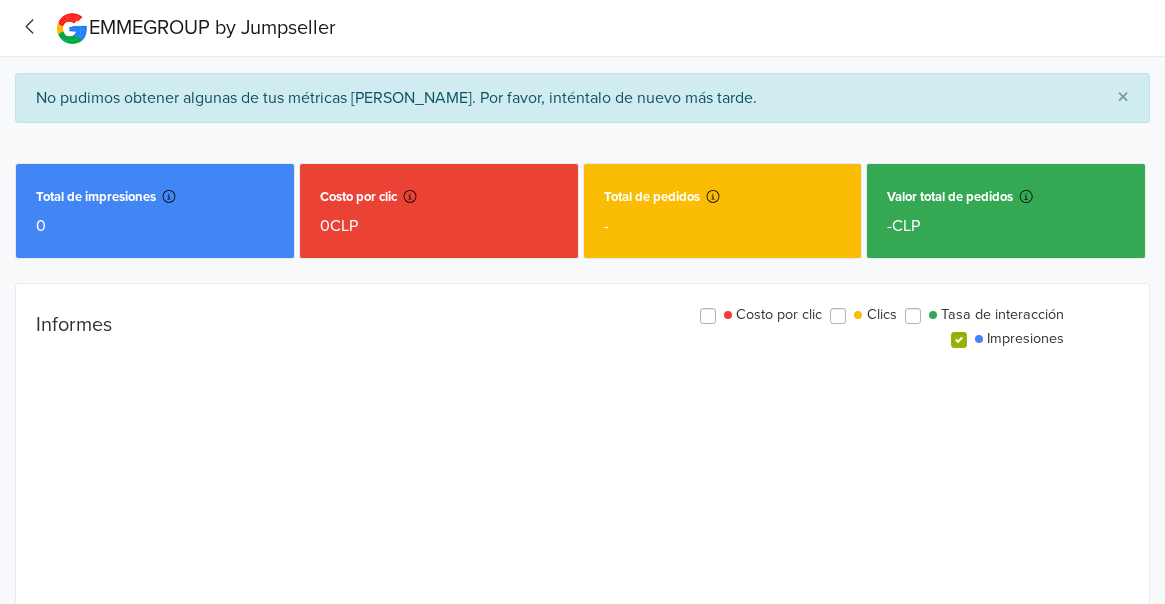 click 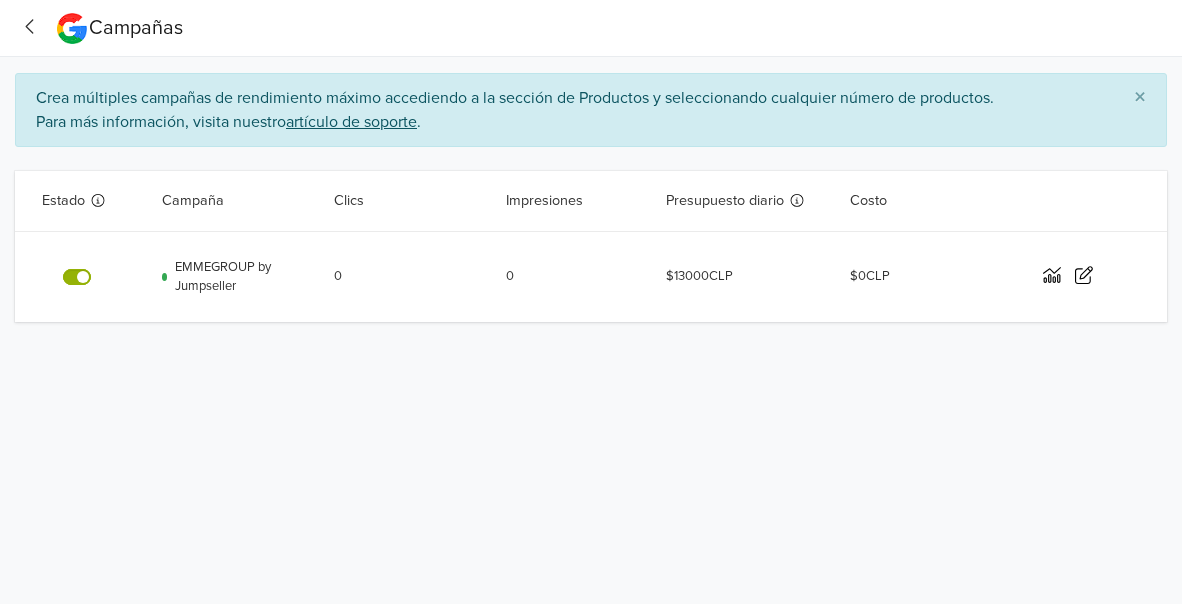 click 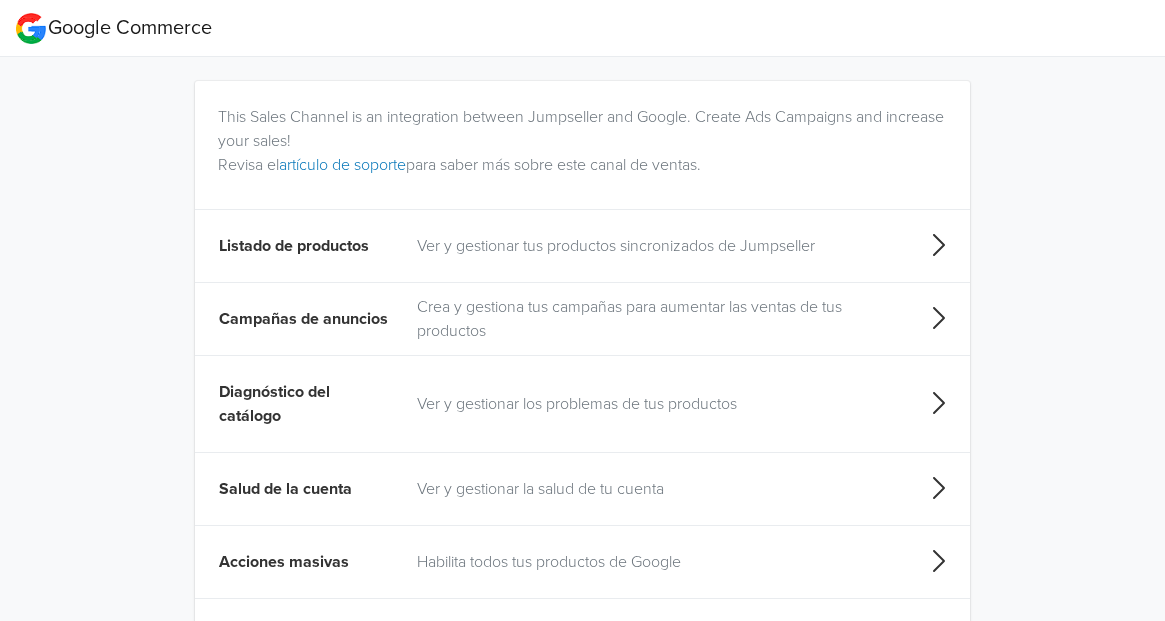 click 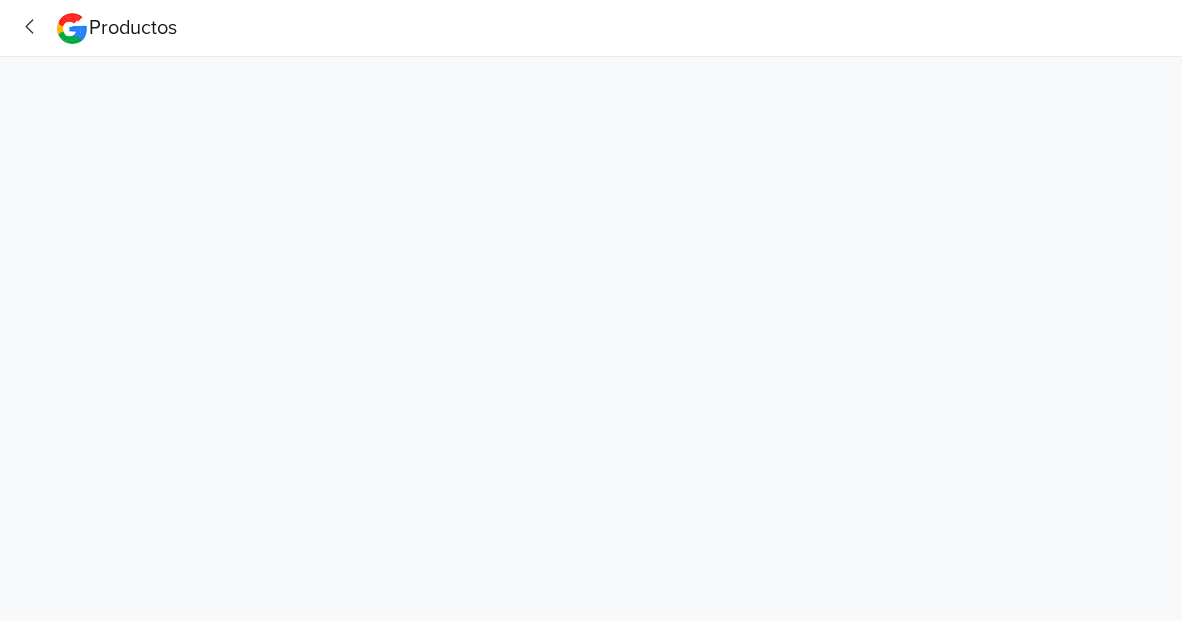 drag, startPoint x: 137, startPoint y: 4, endPoint x: 158, endPoint y: 73, distance: 72.12489 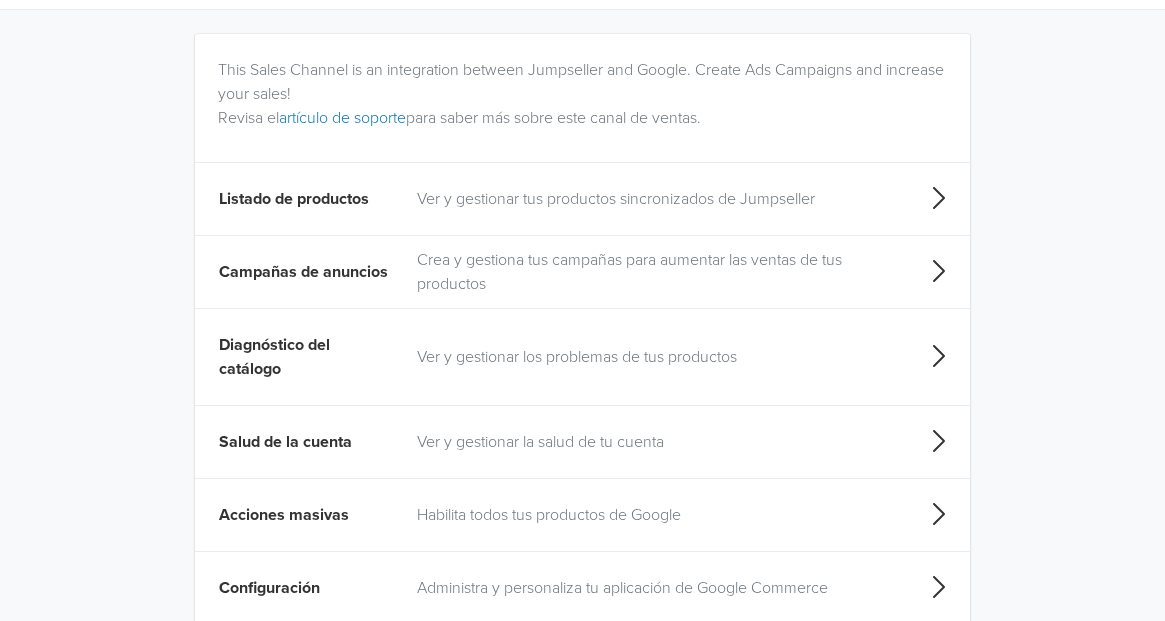 scroll, scrollTop: 111, scrollLeft: 0, axis: vertical 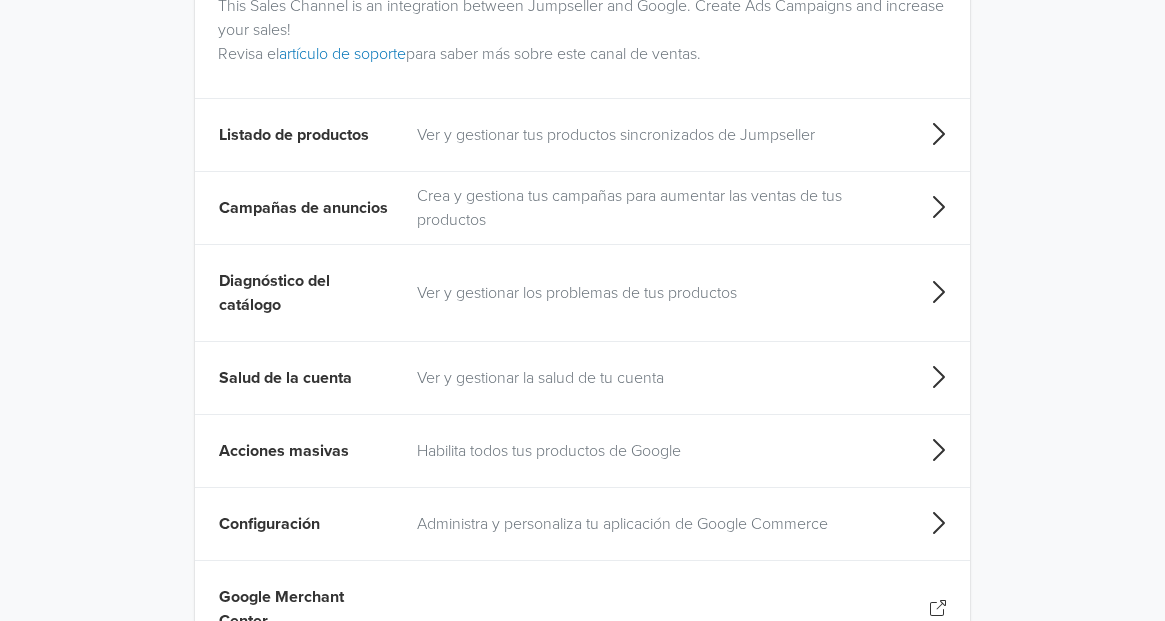 click on "Ver y gestionar los problemas de tus productos" at bounding box center [655, 293] 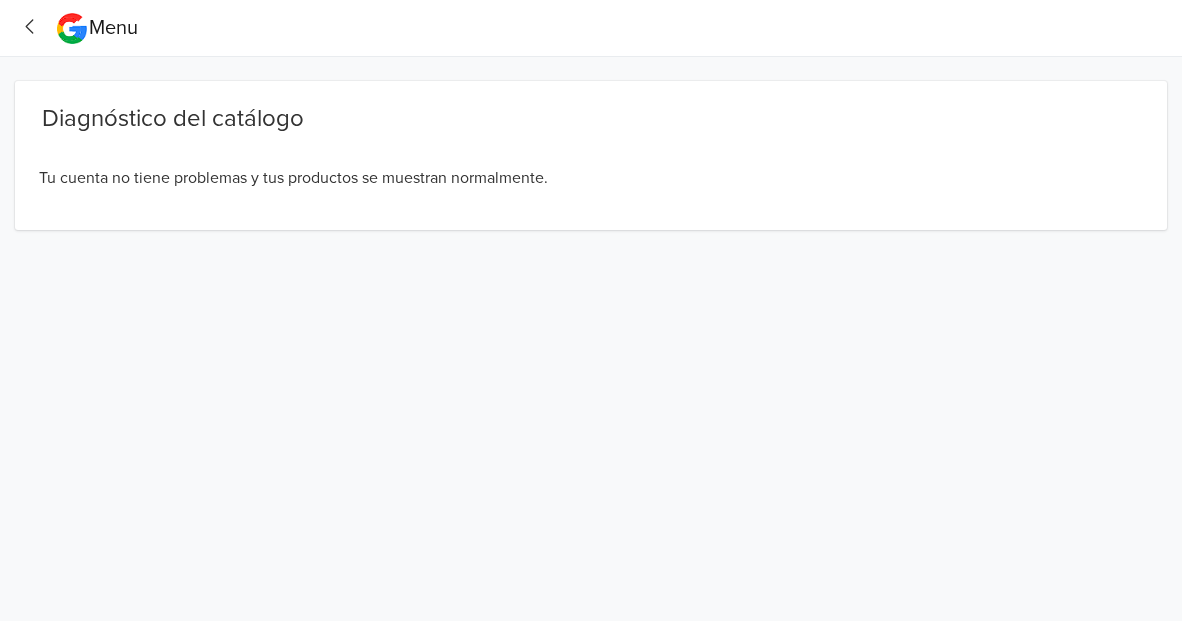 click 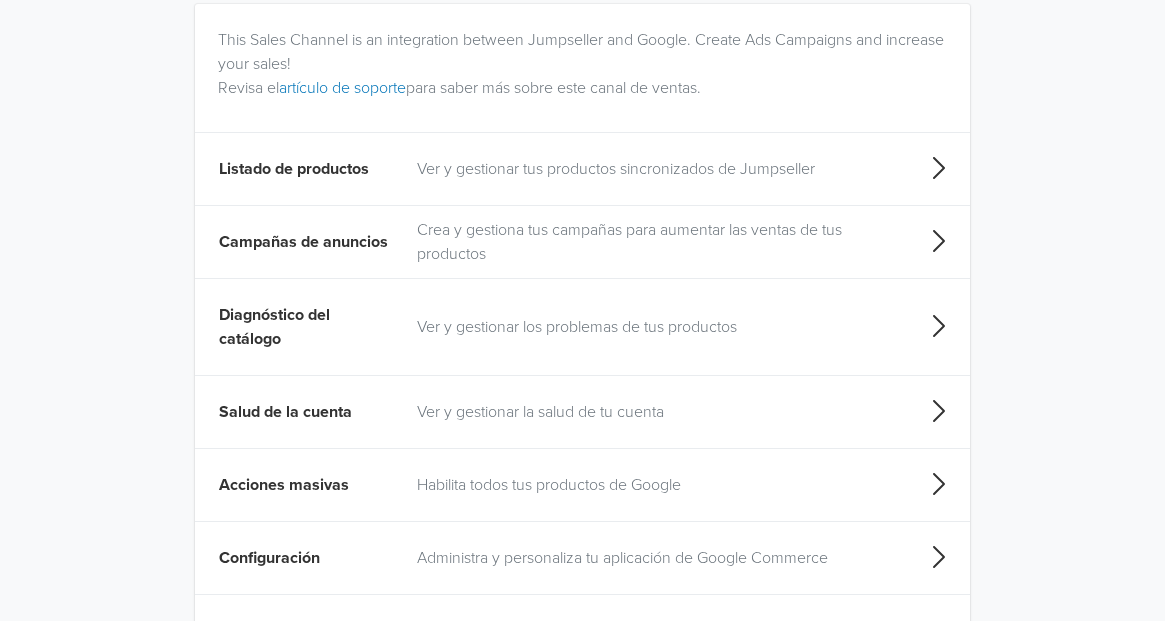 scroll, scrollTop: 217, scrollLeft: 0, axis: vertical 